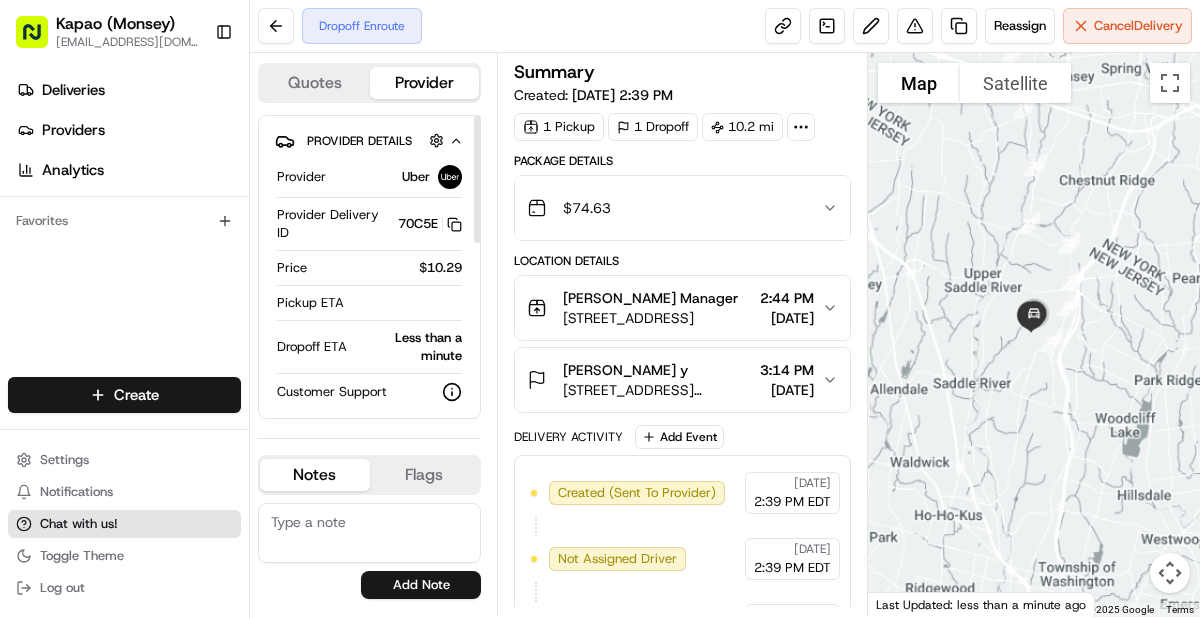 scroll, scrollTop: 0, scrollLeft: 0, axis: both 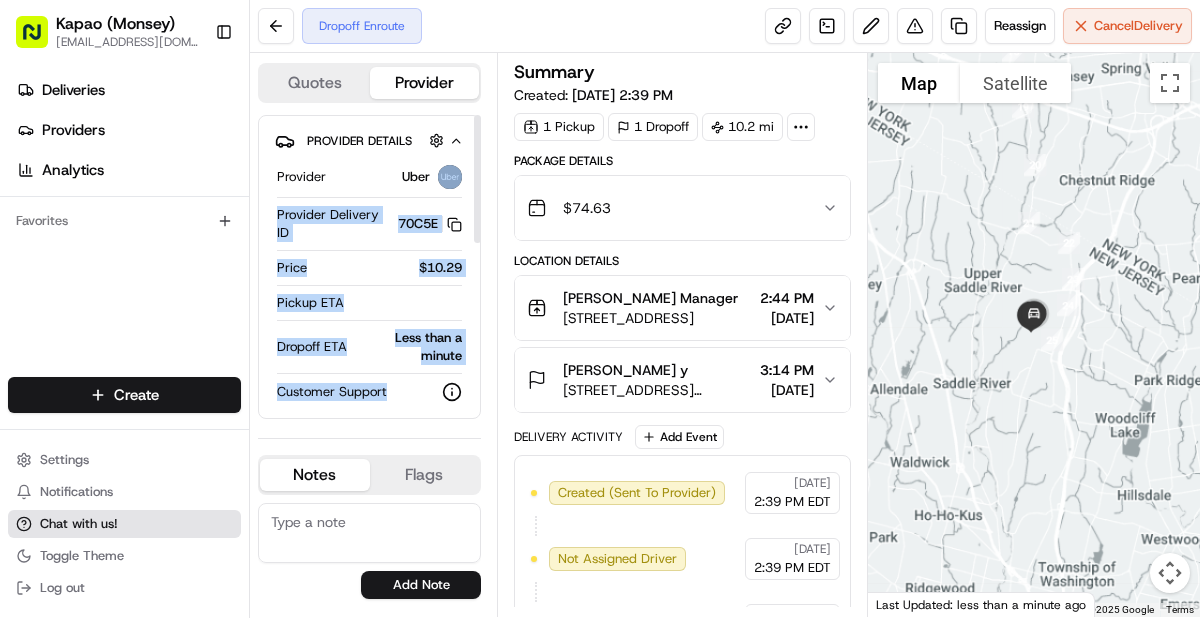 drag, startPoint x: 48, startPoint y: 516, endPoint x: 69, endPoint y: 520, distance: 21.377558 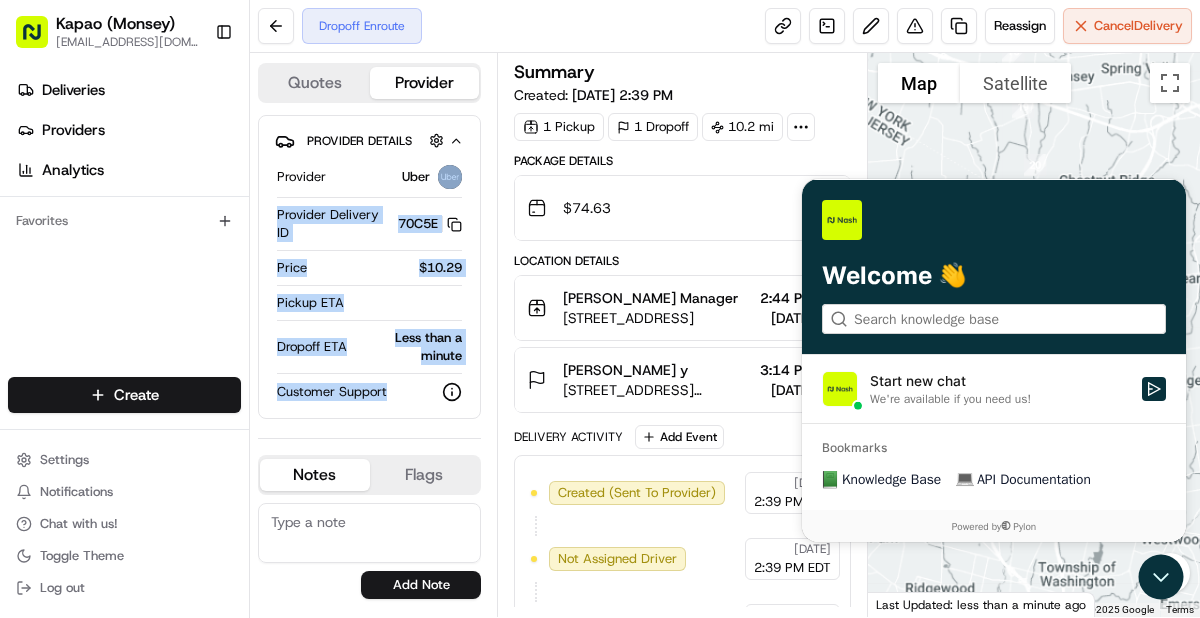 drag, startPoint x: 105, startPoint y: 507, endPoint x: 565, endPoint y: 565, distance: 463.6421 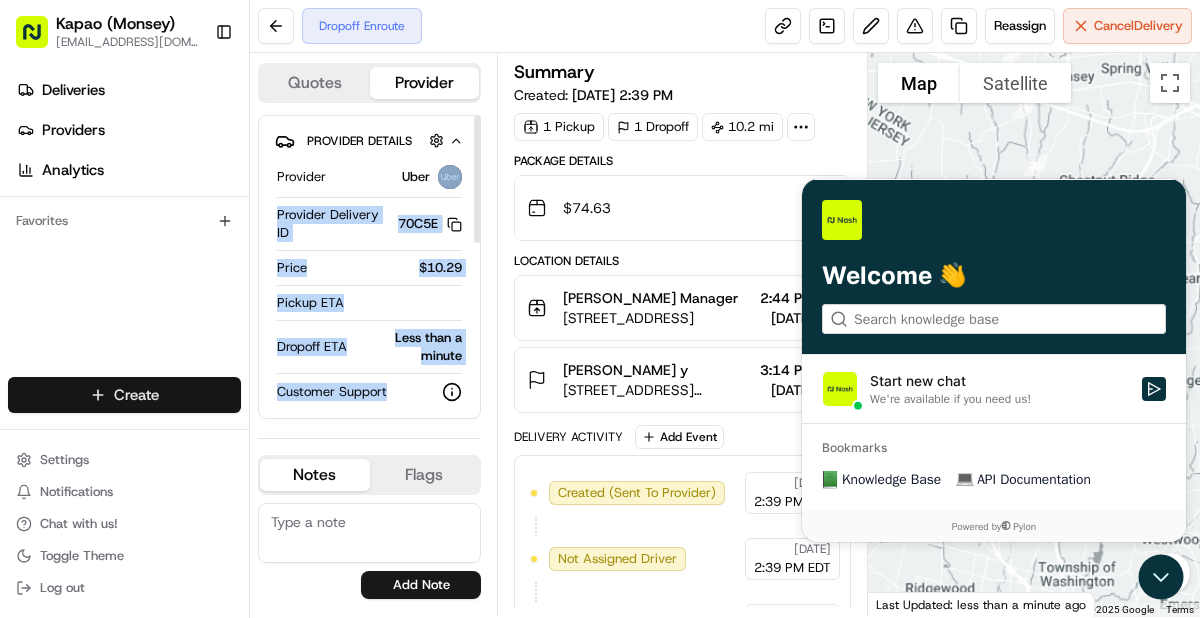 click on "Kapao (Monsey) [EMAIL_ADDRESS][DOMAIN_NAME] Toggle Sidebar Deliveries Providers Analytics Favorites Main Menu Members & Organization Organization Users Roles Preferences Customization Tracking Orchestration Automations Dispatch Strategy Locations Pickup Locations Dropoff Locations Billing Billing Refund Requests Integrations Notification Triggers Webhooks API Keys Request Logs Create Settings Notifications Chat with us! Toggle Theme Log out Dropoff Enroute Reassign Cancel  Delivery Quotes Provider Provider Details Hidden ( 1 ) Provider Uber   Provider Delivery ID 70C5E Copy  del_BpQr28m-SZiY6t-6idcMXg 70C5E Price $10.29 Pickup ETA Dropoff ETA Less than a minute Customer Support Driver Details Hidden ( 5 ) Name [PERSON_NAME] Pickup Phone Number +1 312 766 6835 ext. 42647405 Dropoff Phone Number [PHONE_NUMBER] Tip $0.00 Type car Make Toyota Model Camry Hybrid Color darkblue License Plate Number ***2496 Notes Flags [EMAIL_ADDRESS][DOMAIN_NAME] [EMAIL_ADDRESS][DOMAIN_NAME] [EMAIL_ADDRESS][DOMAIN_NAME] Add Note Add Flag Summary" at bounding box center (600, 309) 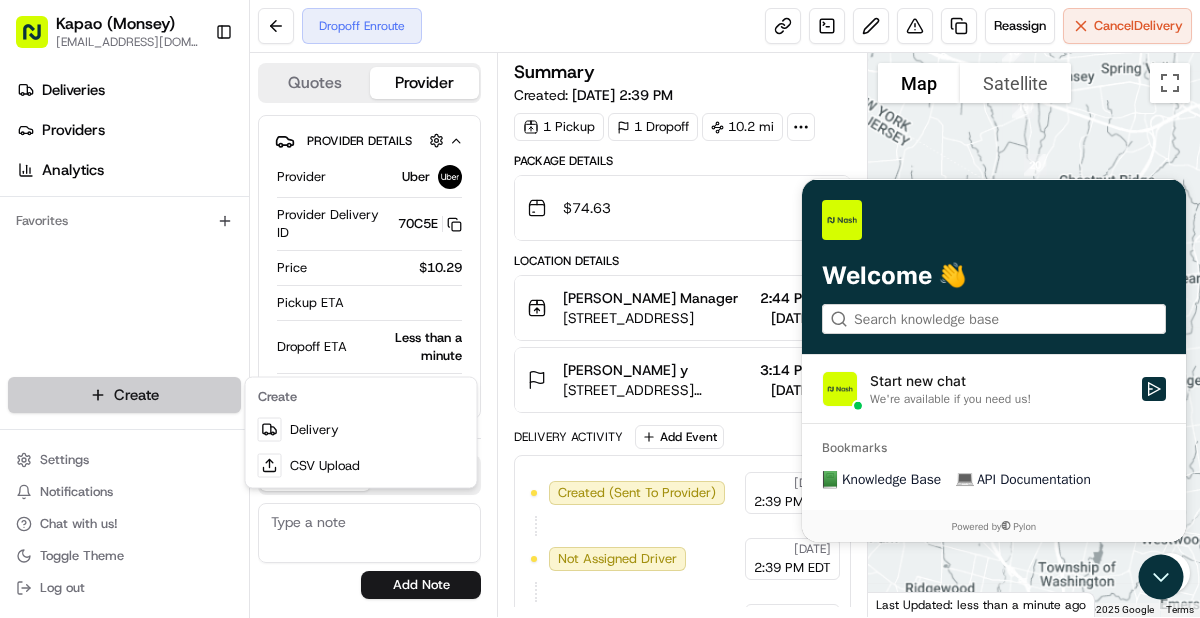 click on "Kapao (Monsey) [EMAIL_ADDRESS][DOMAIN_NAME] Toggle Sidebar Deliveries Providers Analytics Favorites Main Menu Members & Organization Organization Users Roles Preferences Customization Tracking Orchestration Automations Dispatch Strategy Locations Pickup Locations Dropoff Locations Billing Billing Refund Requests Integrations Notification Triggers Webhooks API Keys Request Logs Create Settings Notifications Chat with us! Toggle Theme Log out Dropoff Enroute Reassign Cancel  Delivery Quotes Provider Provider Details Hidden ( 1 ) Provider Uber   Provider Delivery ID 70C5E Copy  del_BpQr28m-SZiY6t-6idcMXg 70C5E Price $10.29 Pickup ETA Dropoff ETA Less than a minute Customer Support Driver Details Hidden ( 5 ) Name [PERSON_NAME] Pickup Phone Number +1 312 766 6835 ext. 42647405 Dropoff Phone Number [PHONE_NUMBER] Tip $0.00 Type car Make Toyota Model Camry Hybrid Color darkblue License Plate Number ***2496 Notes Flags [EMAIL_ADDRESS][DOMAIN_NAME] [EMAIL_ADDRESS][DOMAIN_NAME] [EMAIL_ADDRESS][DOMAIN_NAME] Add Note Add Flag Summary" at bounding box center [600, 309] 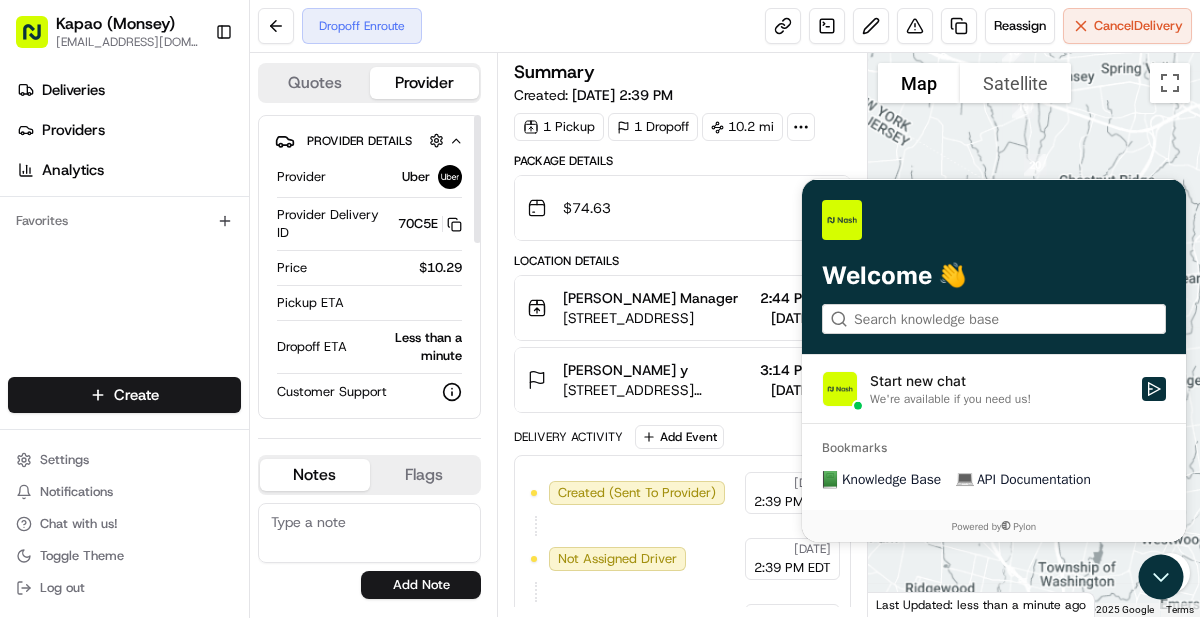 click on "Kapao (Monsey) [EMAIL_ADDRESS][DOMAIN_NAME] Toggle Sidebar Deliveries Providers Analytics Favorites Main Menu Members & Organization Organization Users Roles Preferences Customization Tracking Orchestration Automations Dispatch Strategy Locations Pickup Locations Dropoff Locations Billing Billing Refund Requests Integrations Notification Triggers Webhooks API Keys Request Logs Create Settings Notifications Chat with us! Toggle Theme Log out Dropoff Enroute Reassign Cancel  Delivery Quotes Provider Provider Details Hidden ( 1 ) Provider Uber   Provider Delivery ID 70C5E Copy  del_BpQr28m-SZiY6t-6idcMXg 70C5E Price $10.29 Pickup ETA Dropoff ETA Less than a minute Customer Support Driver Details Hidden ( 5 ) Name [PERSON_NAME] Pickup Phone Number +1 312 766 6835 ext. 42647405 Dropoff Phone Number [PHONE_NUMBER] Tip $0.00 Type car Make Toyota Model Camry Hybrid Color darkblue License Plate Number ***2496 Notes Flags [EMAIL_ADDRESS][DOMAIN_NAME] [EMAIL_ADDRESS][DOMAIN_NAME] [EMAIL_ADDRESS][DOMAIN_NAME] Add Note Add Flag Summary" at bounding box center [600, 309] 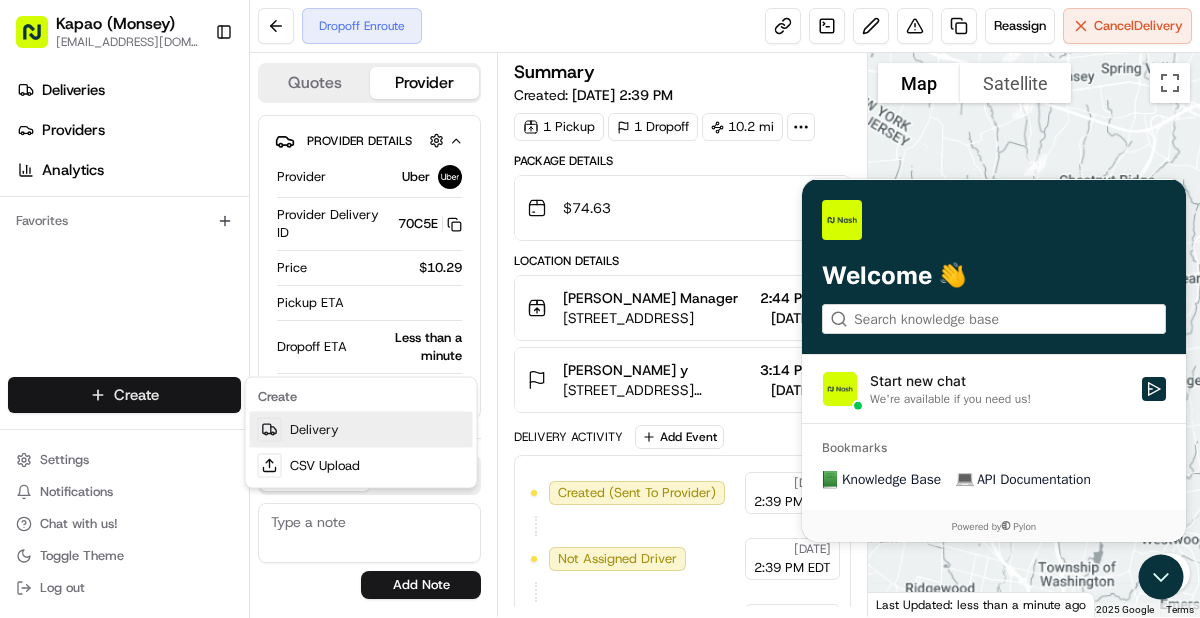 click on "Delivery" at bounding box center (361, 430) 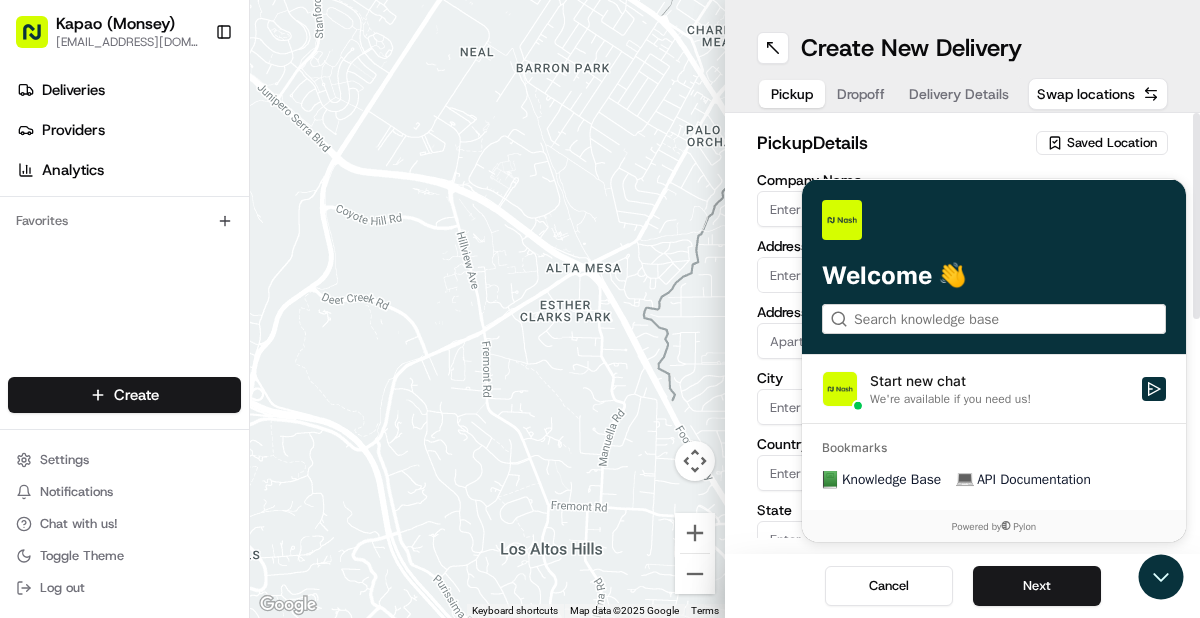 drag, startPoint x: 781, startPoint y: 201, endPoint x: 781, endPoint y: 214, distance: 13 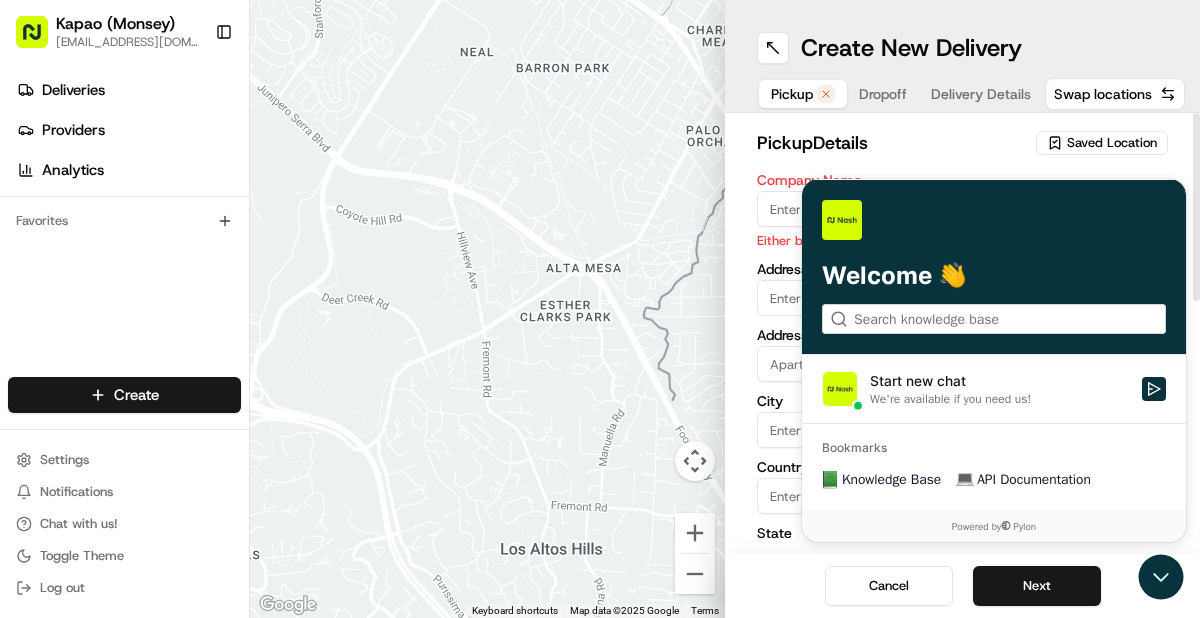 click at bounding box center (994, 220) 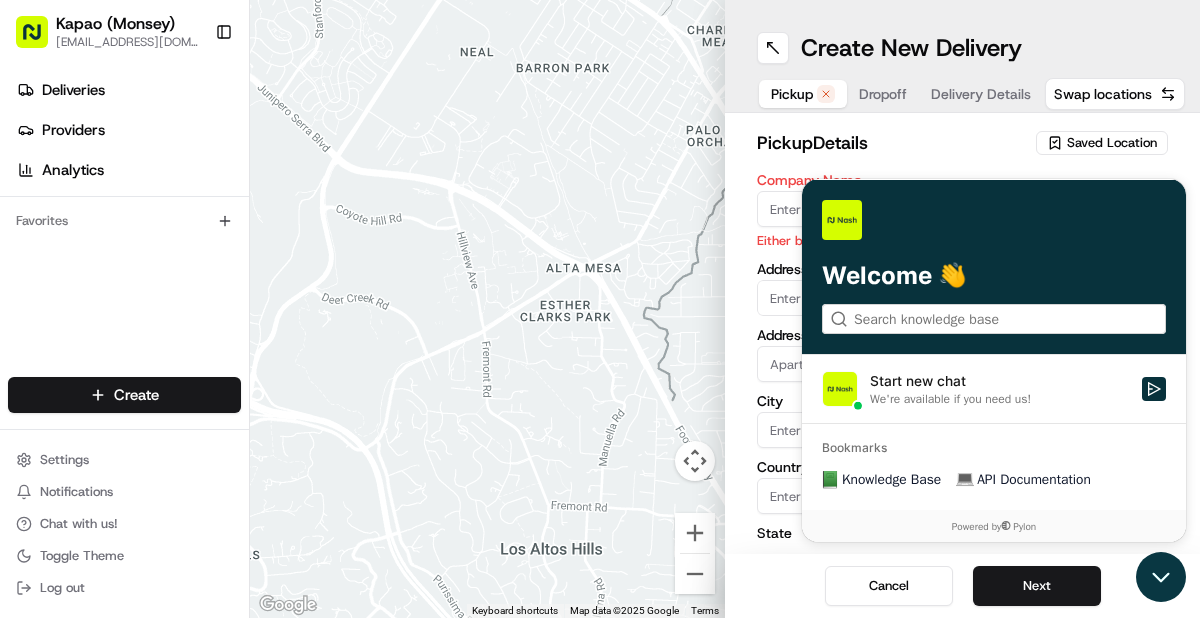 click 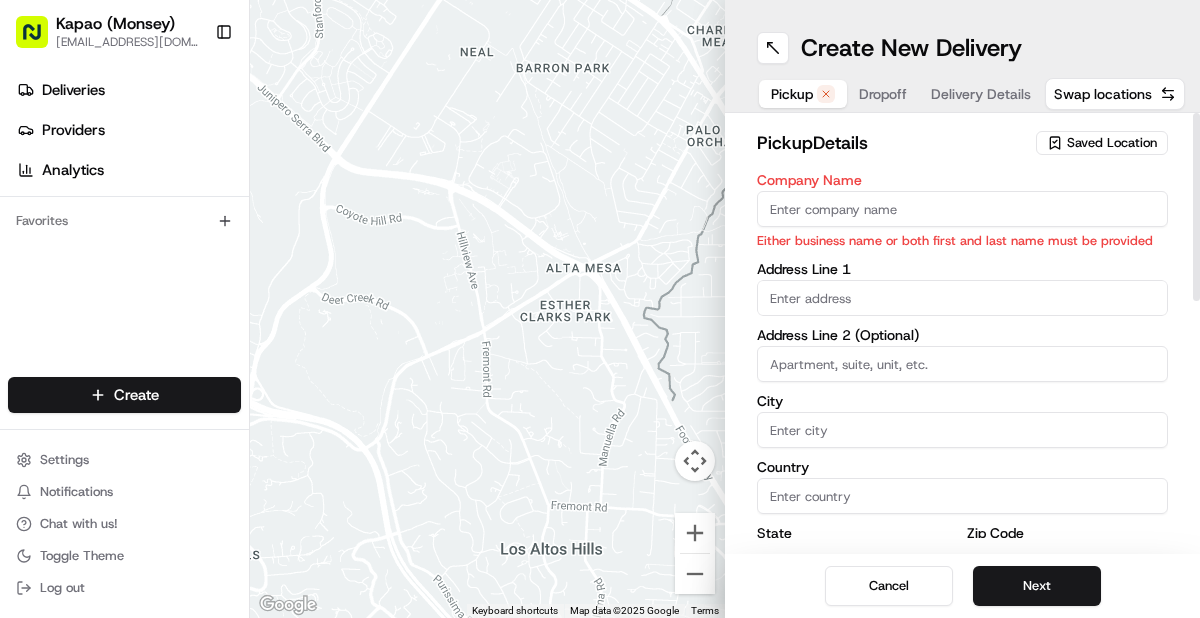 click on "Company Name" at bounding box center (962, 209) 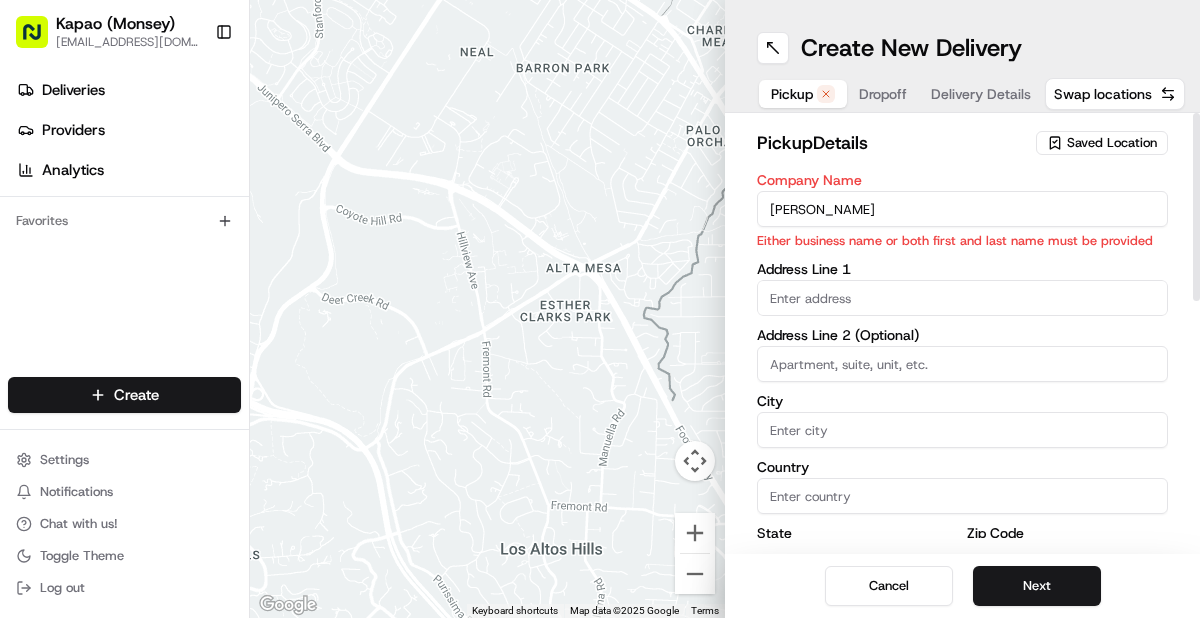 type on "455 NY-306" 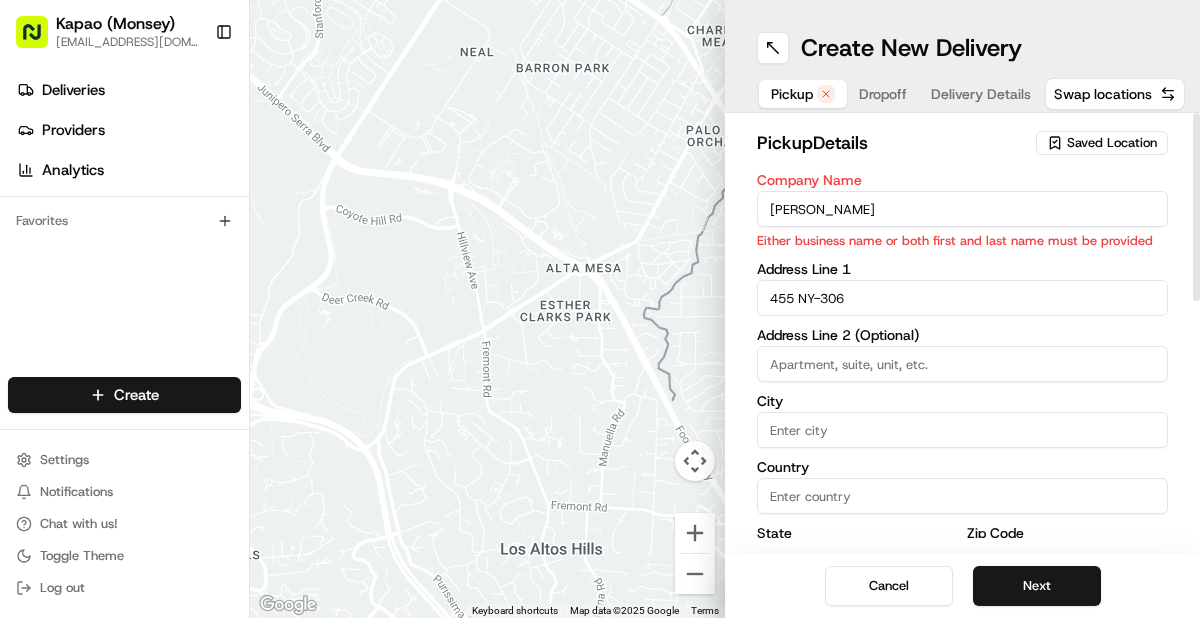 type on "Monsey" 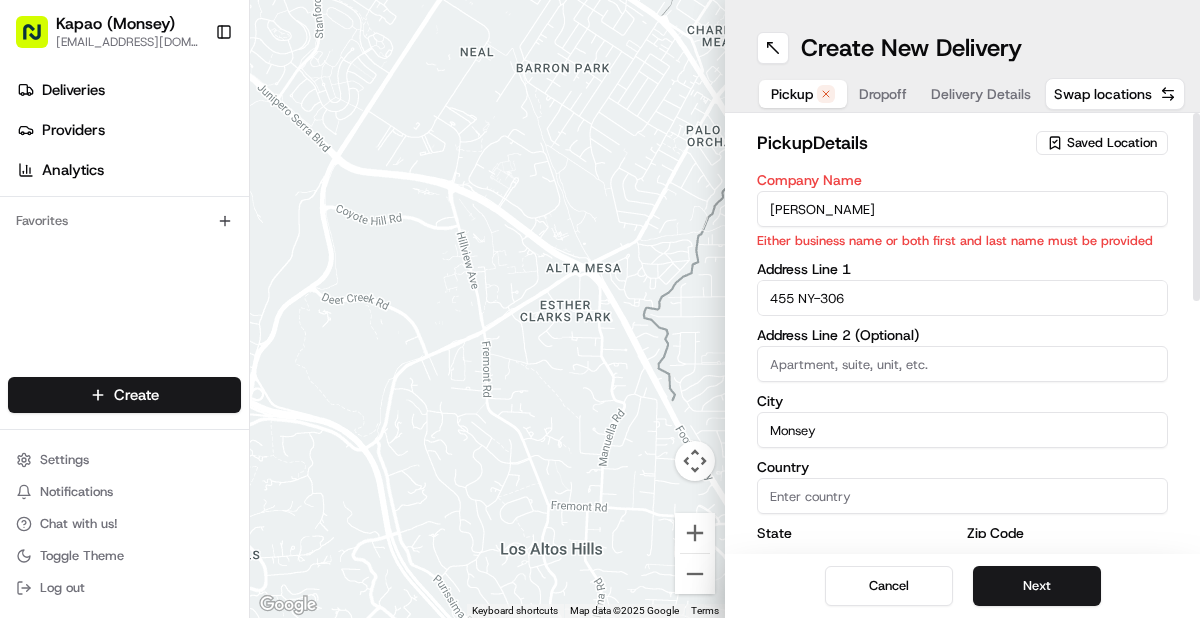 type on "[GEOGRAPHIC_DATA]" 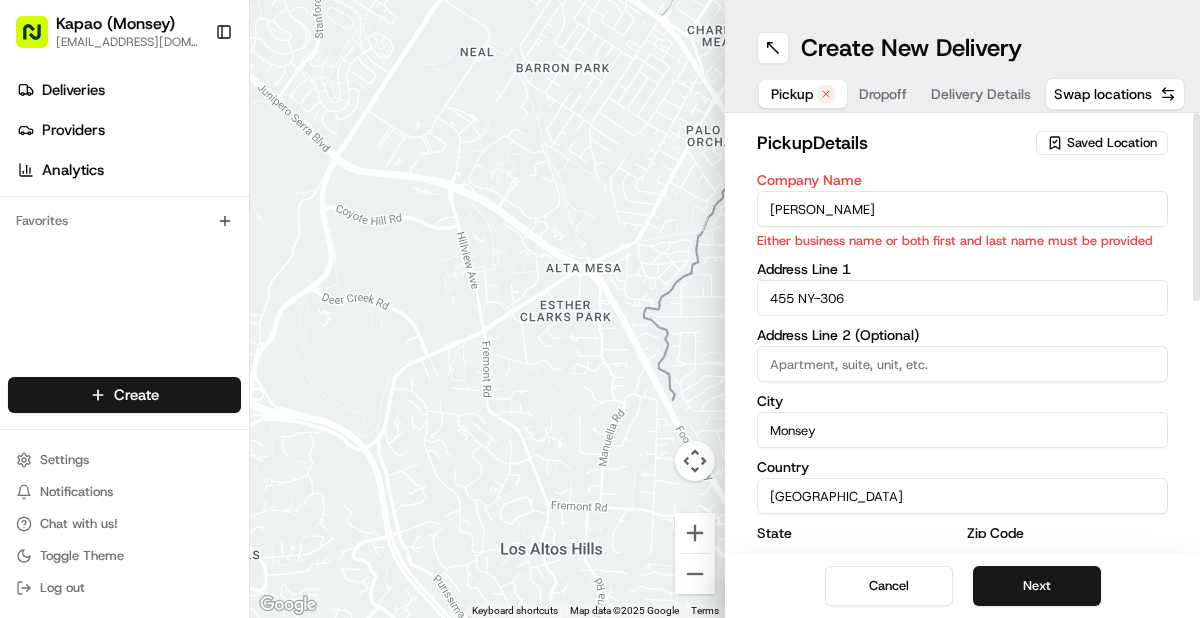 type on "NY" 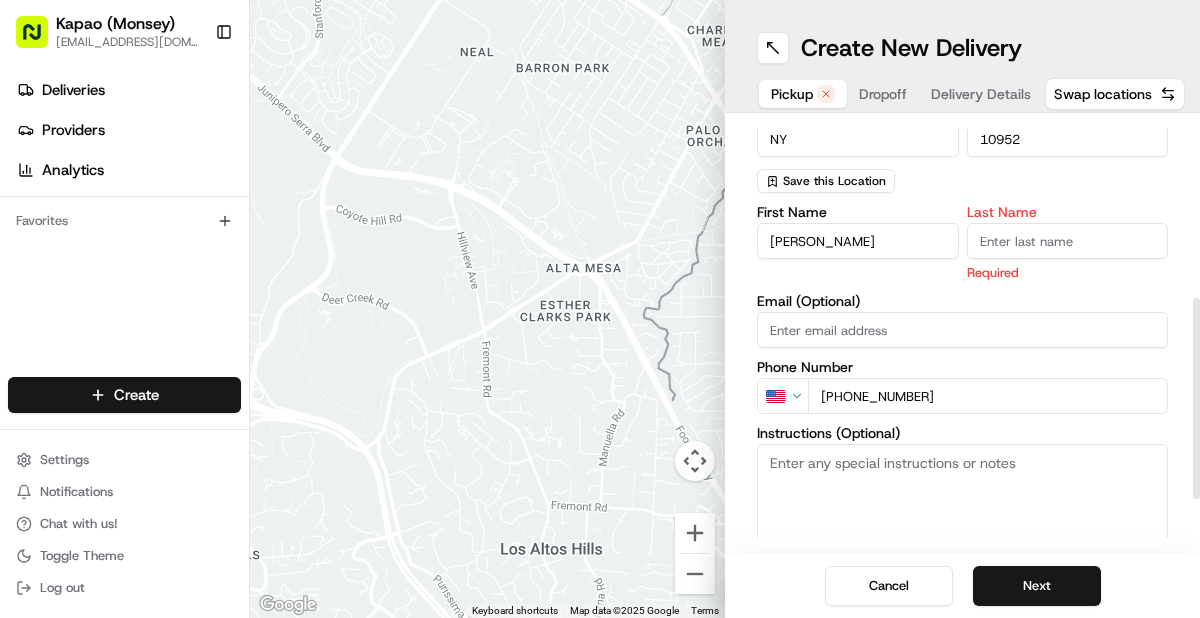 scroll, scrollTop: 376, scrollLeft: 0, axis: vertical 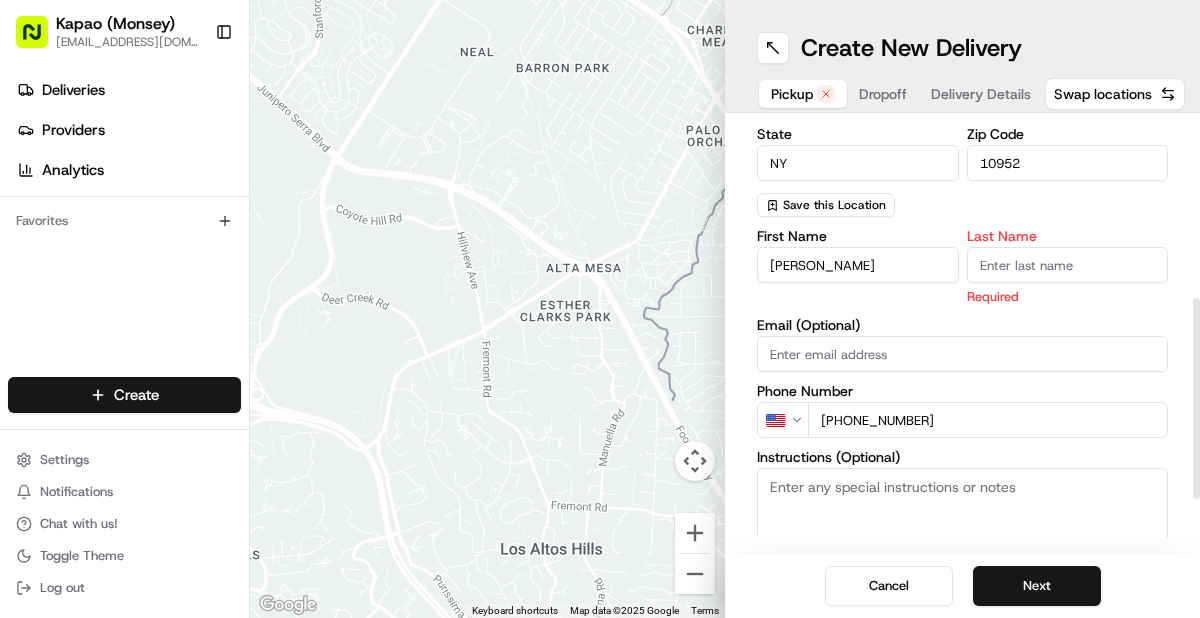 click on "Last Name" at bounding box center (1068, 265) 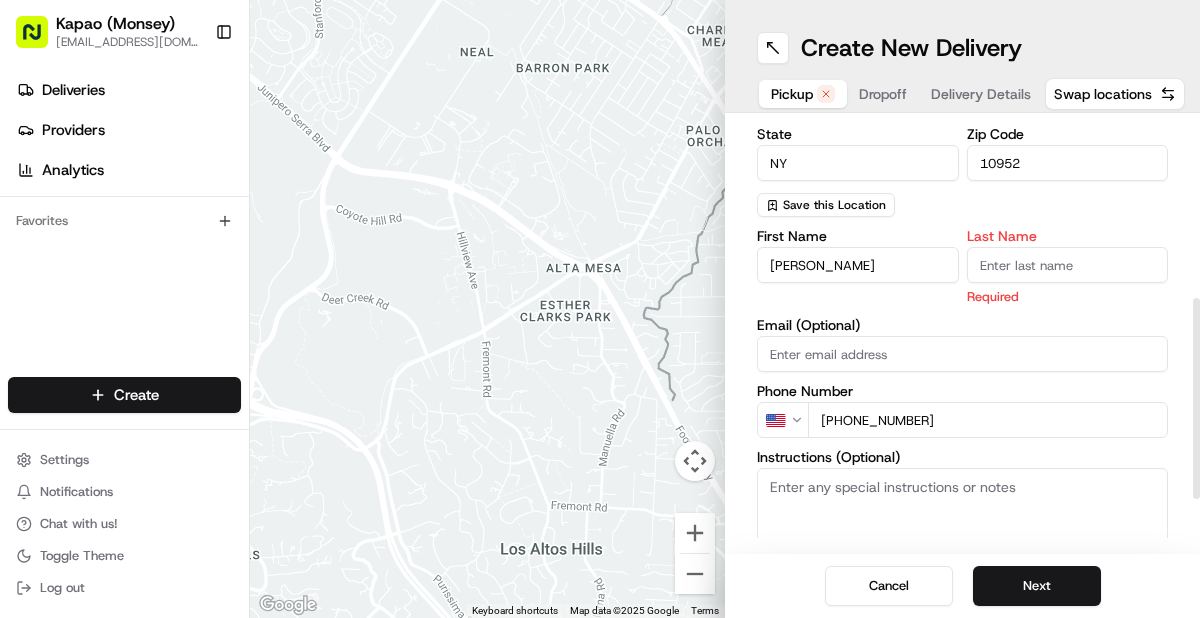 type on "Manager" 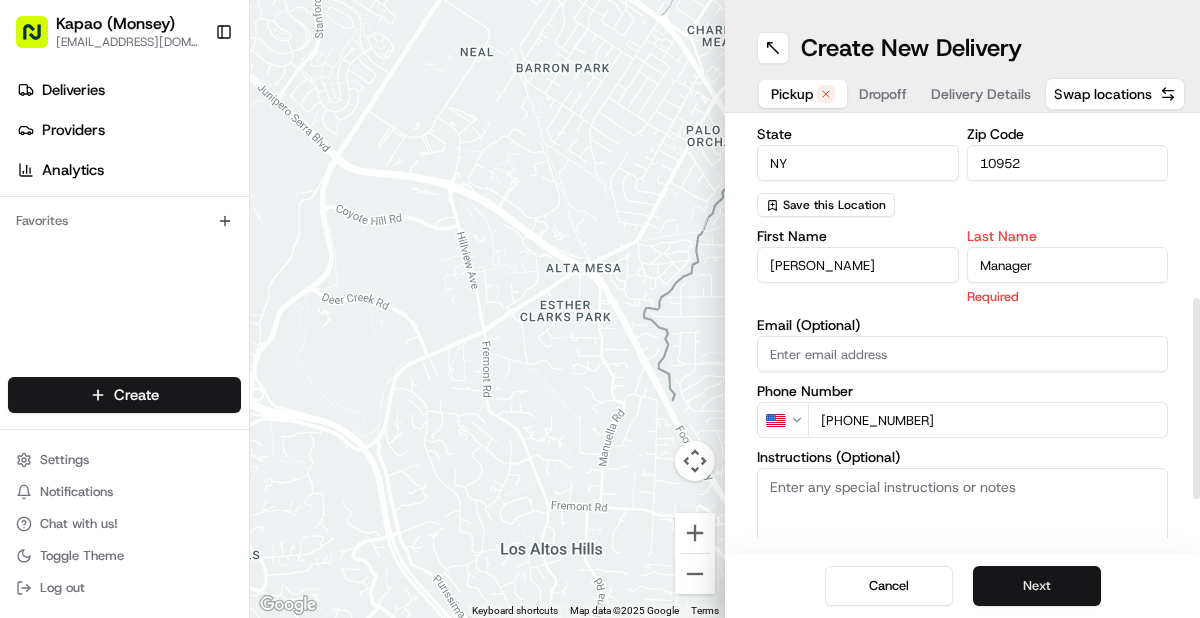 click on "Next" at bounding box center (1037, 586) 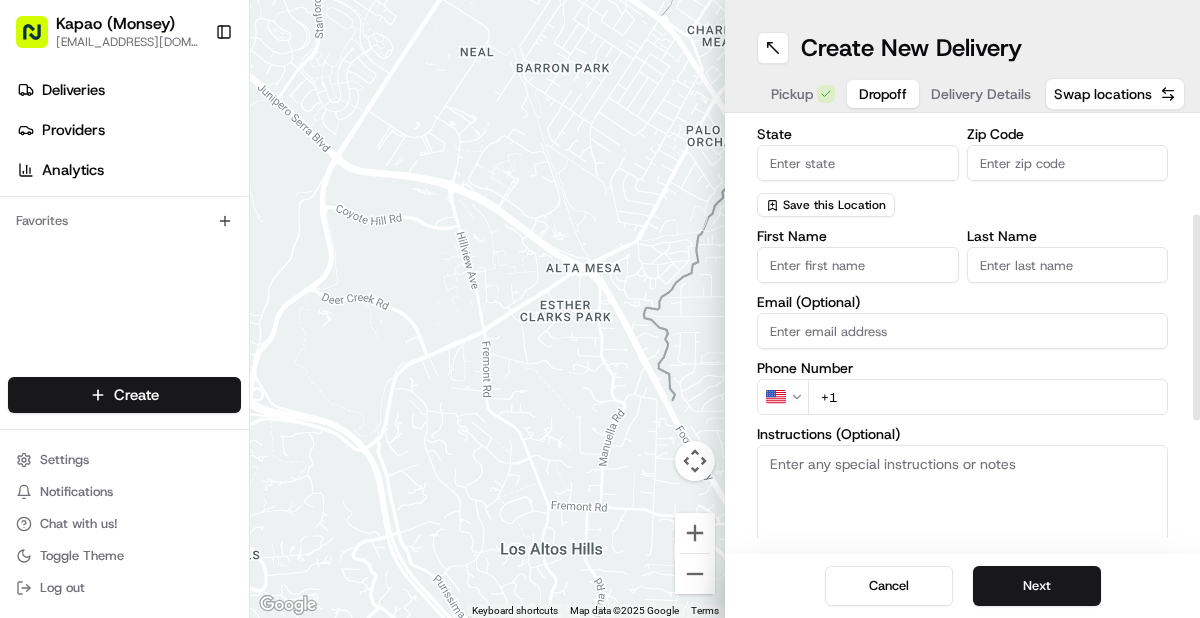 scroll, scrollTop: 0, scrollLeft: 0, axis: both 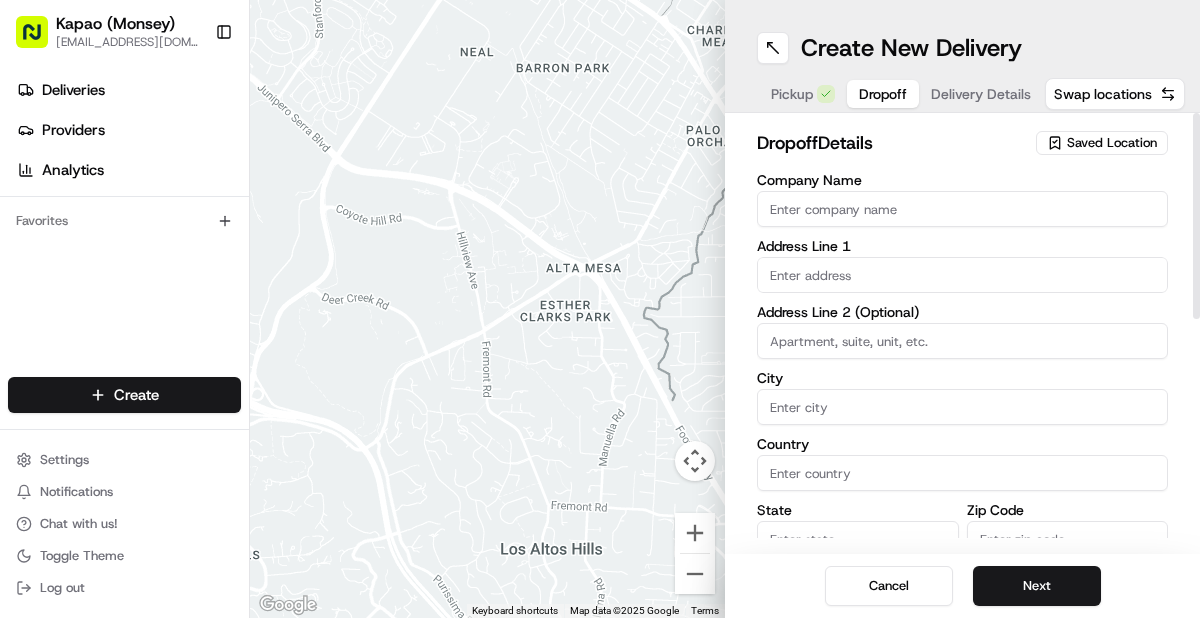 click at bounding box center (962, 275) 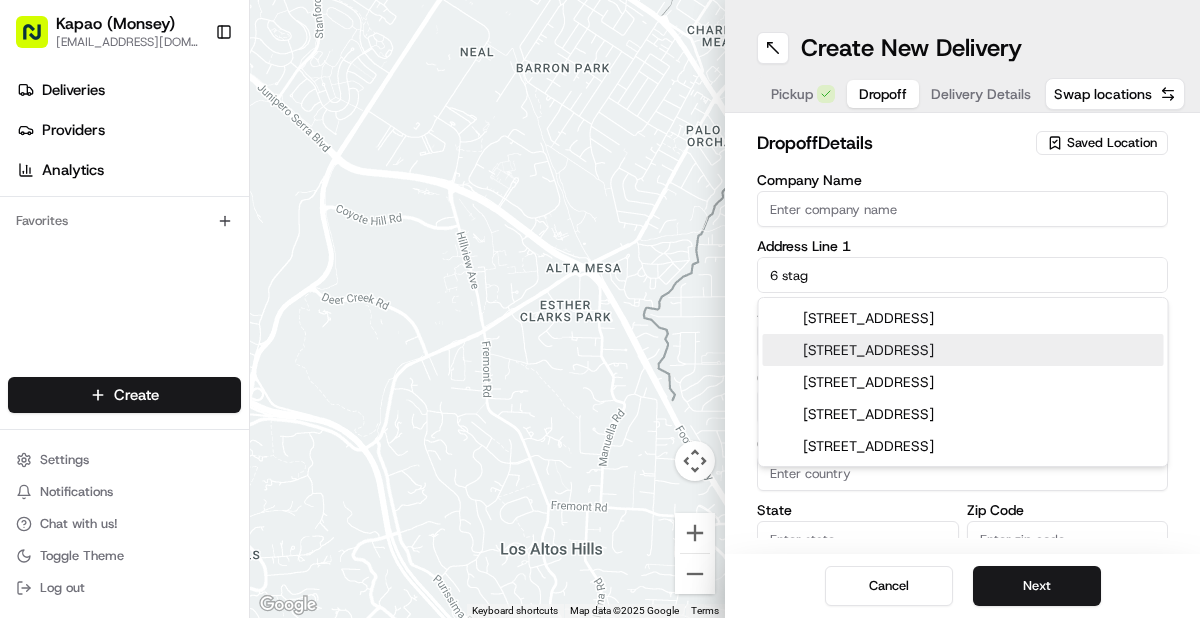 click on "[STREET_ADDRESS]" at bounding box center [963, 350] 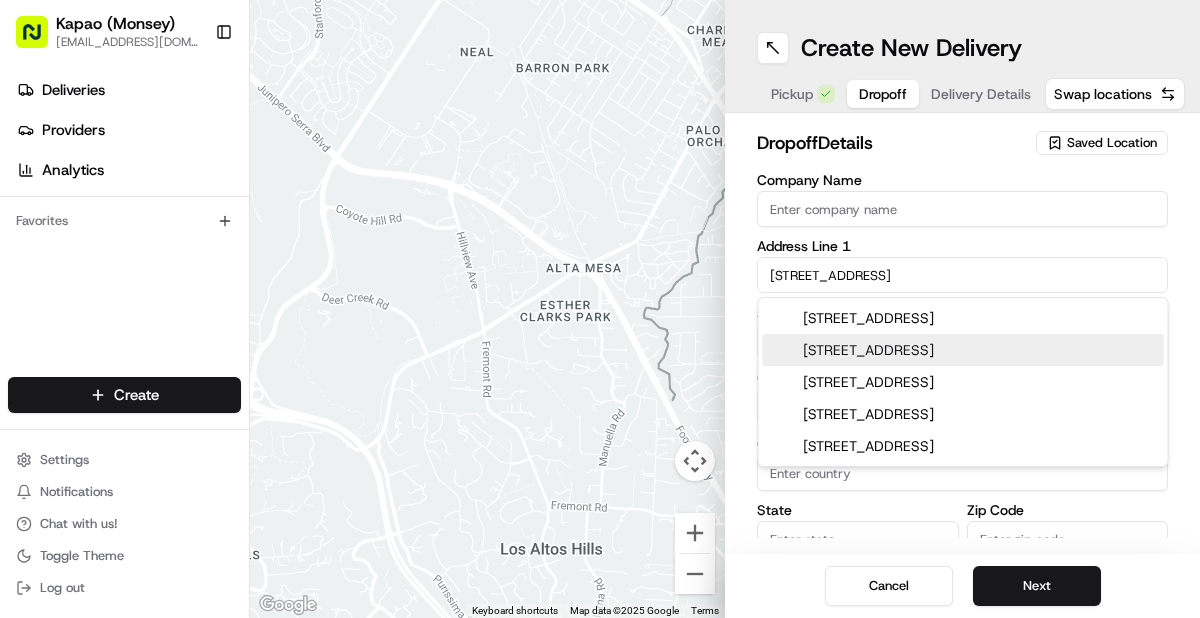 type on "[STREET_ADDRESS]" 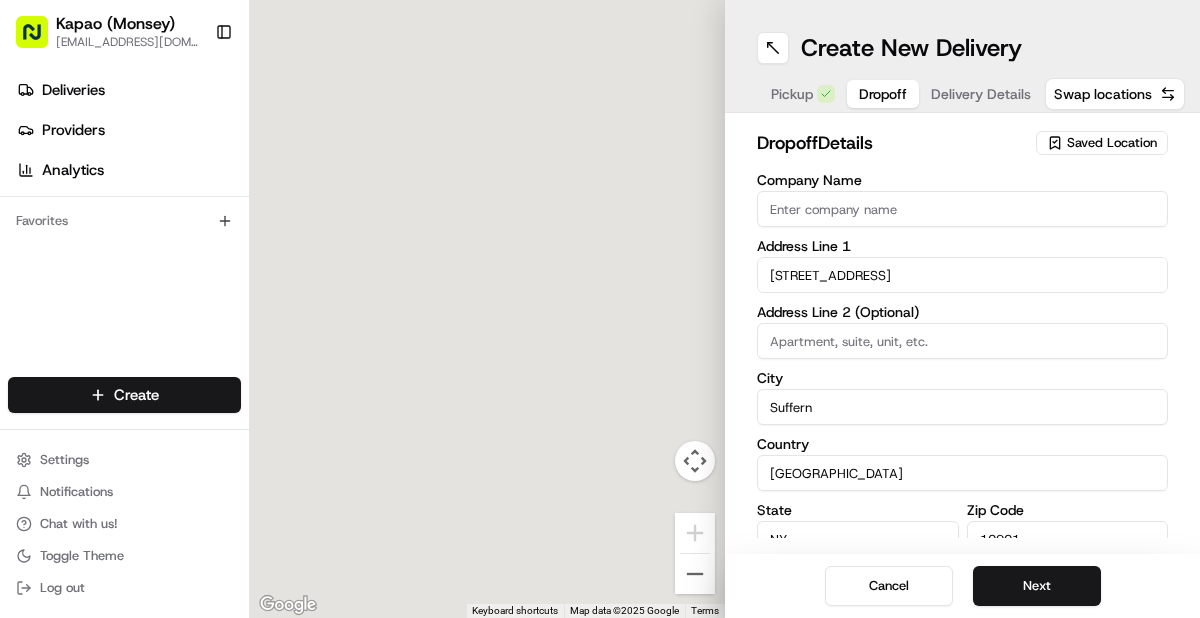 type on "6 Stag Court" 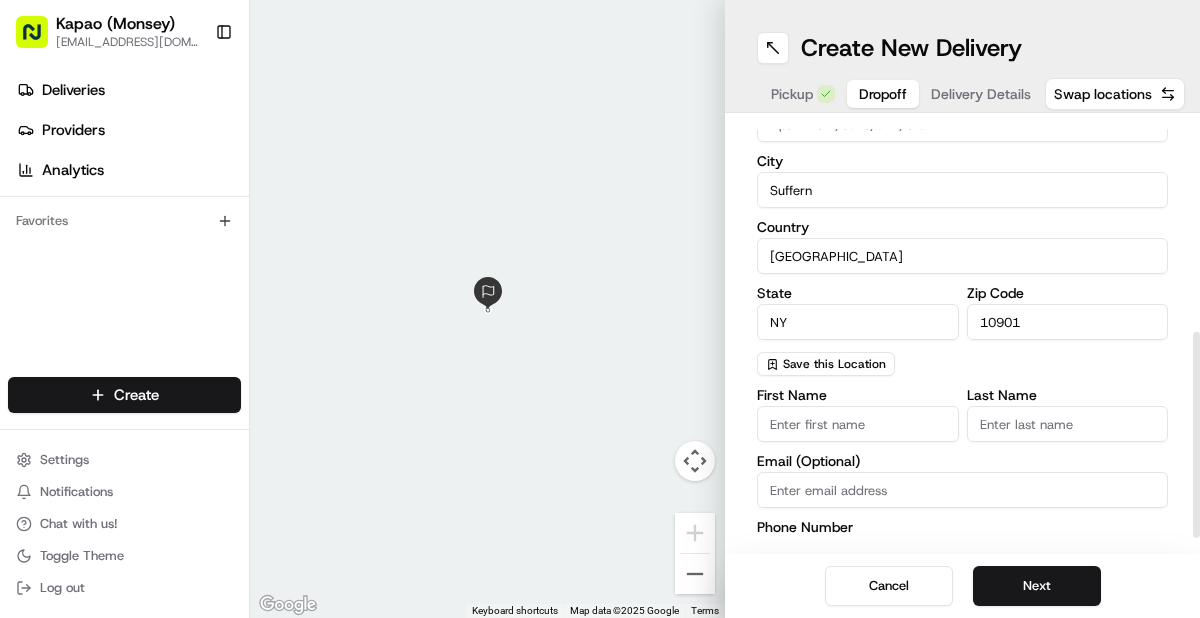 scroll, scrollTop: 450, scrollLeft: 0, axis: vertical 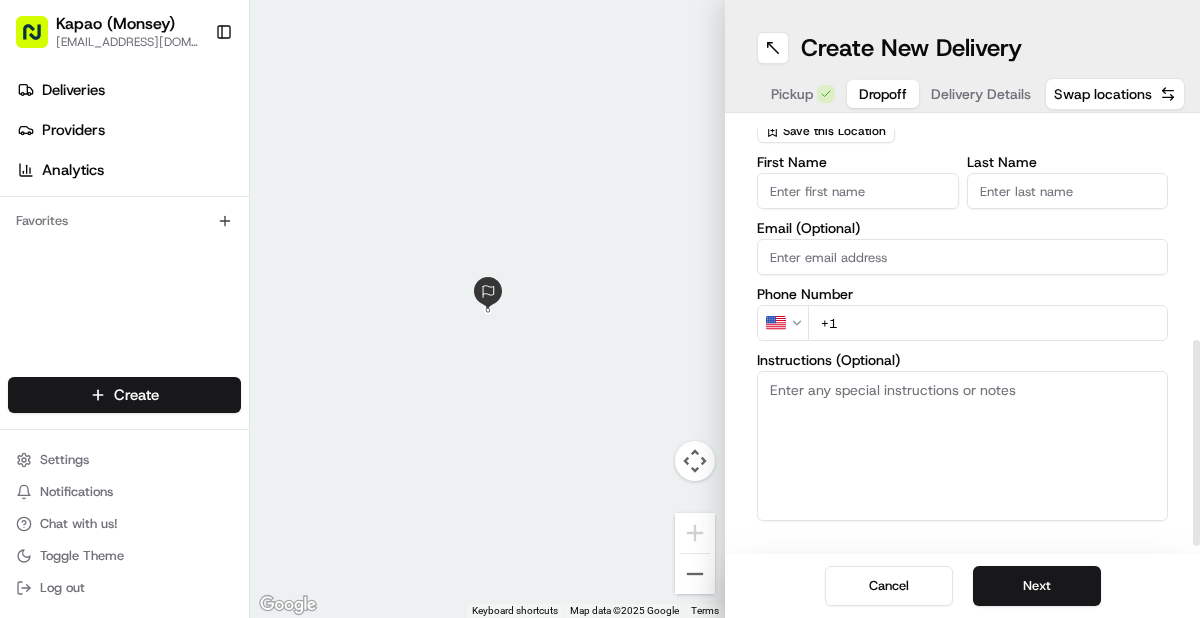 click on "First Name" at bounding box center (858, 191) 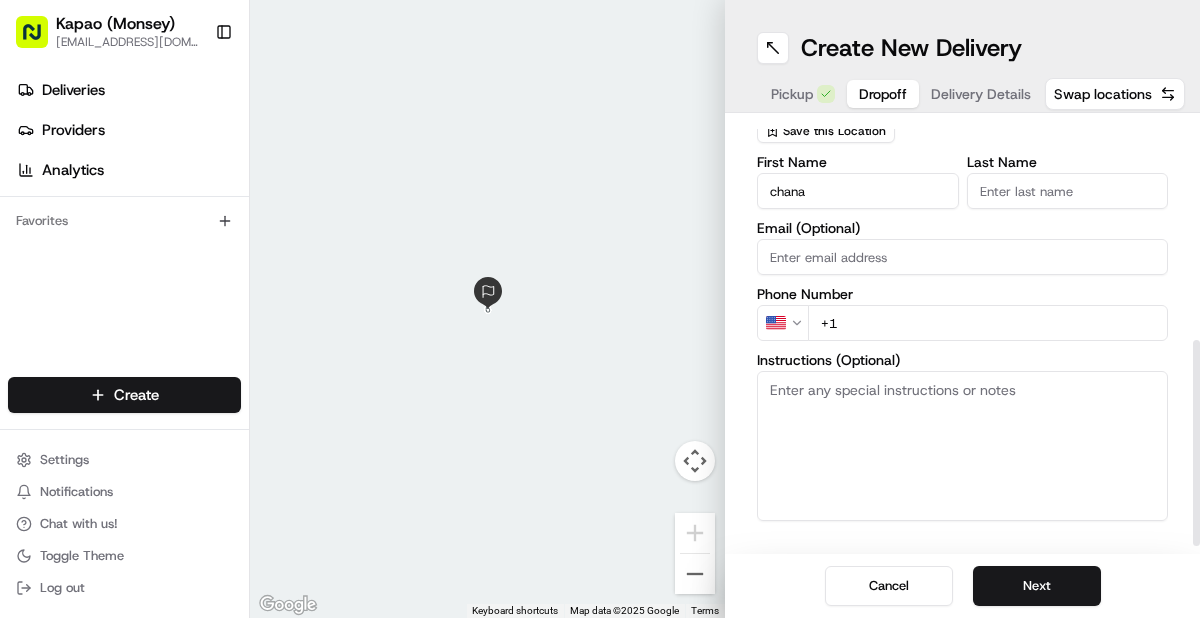 type on "chana" 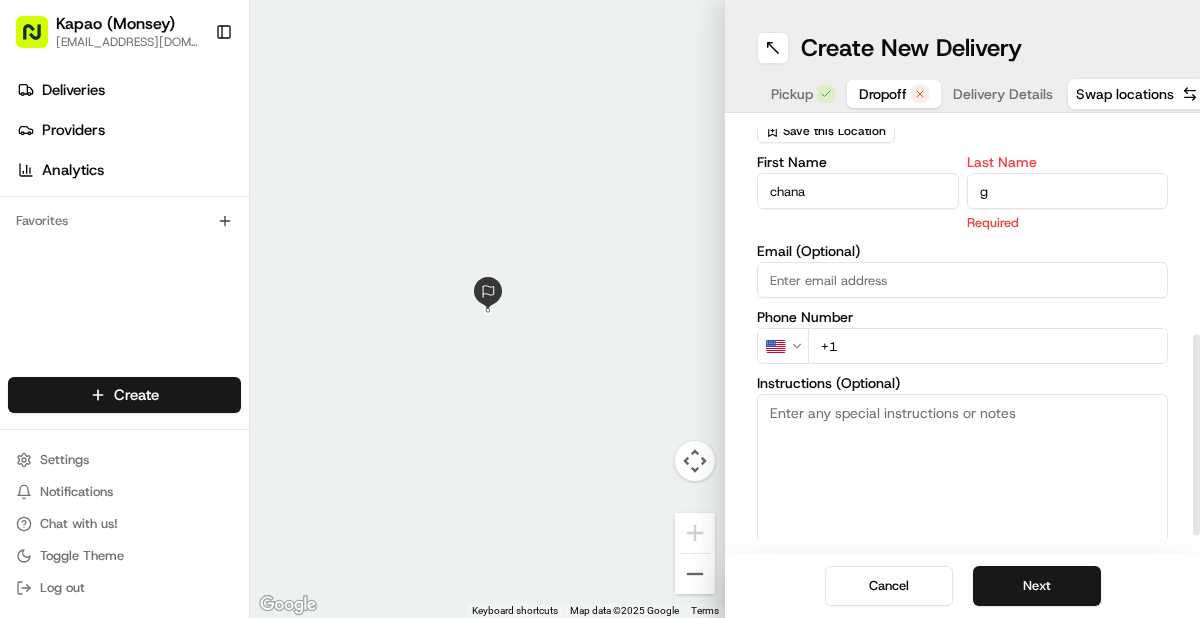 type on "g" 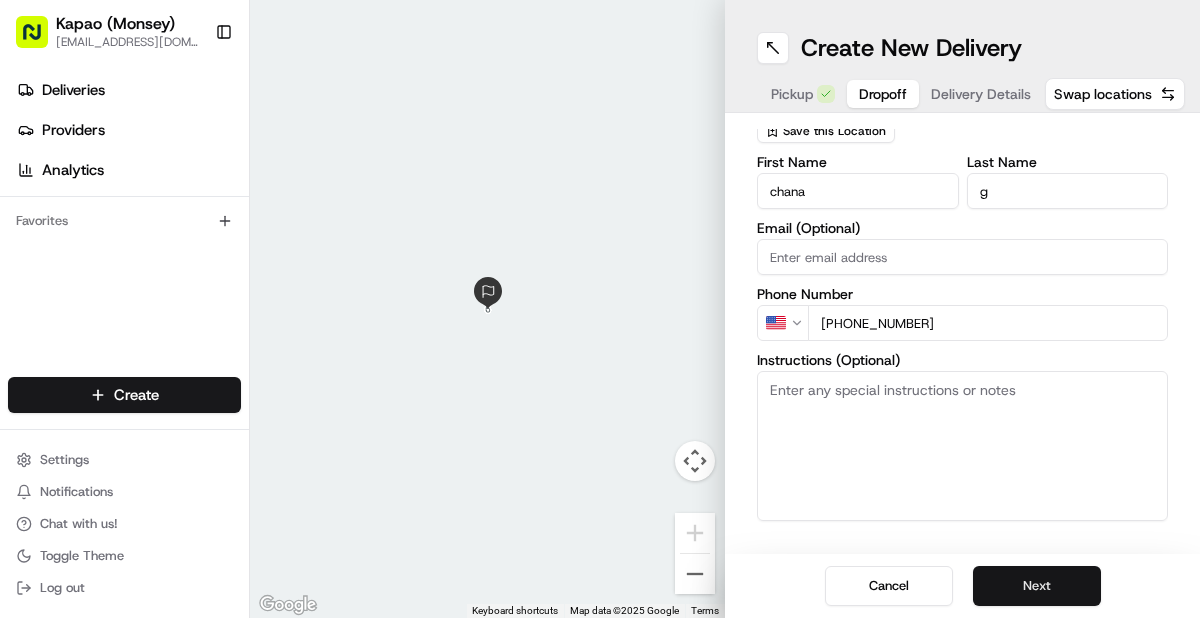 type on "[PHONE_NUMBER]" 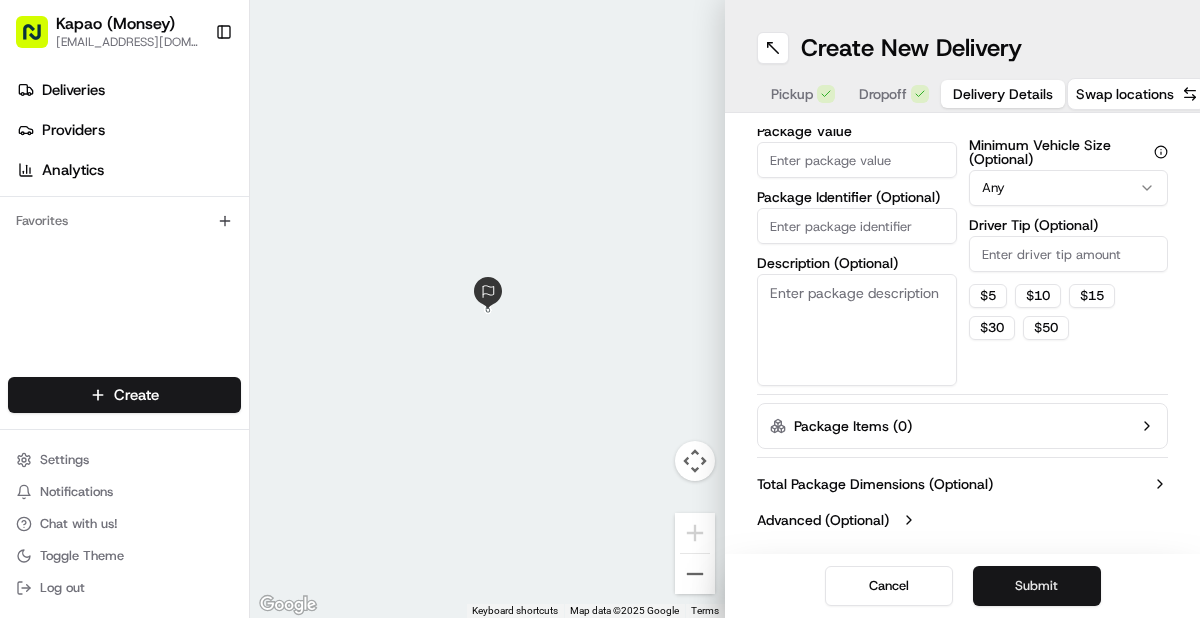 scroll, scrollTop: 222, scrollLeft: 0, axis: vertical 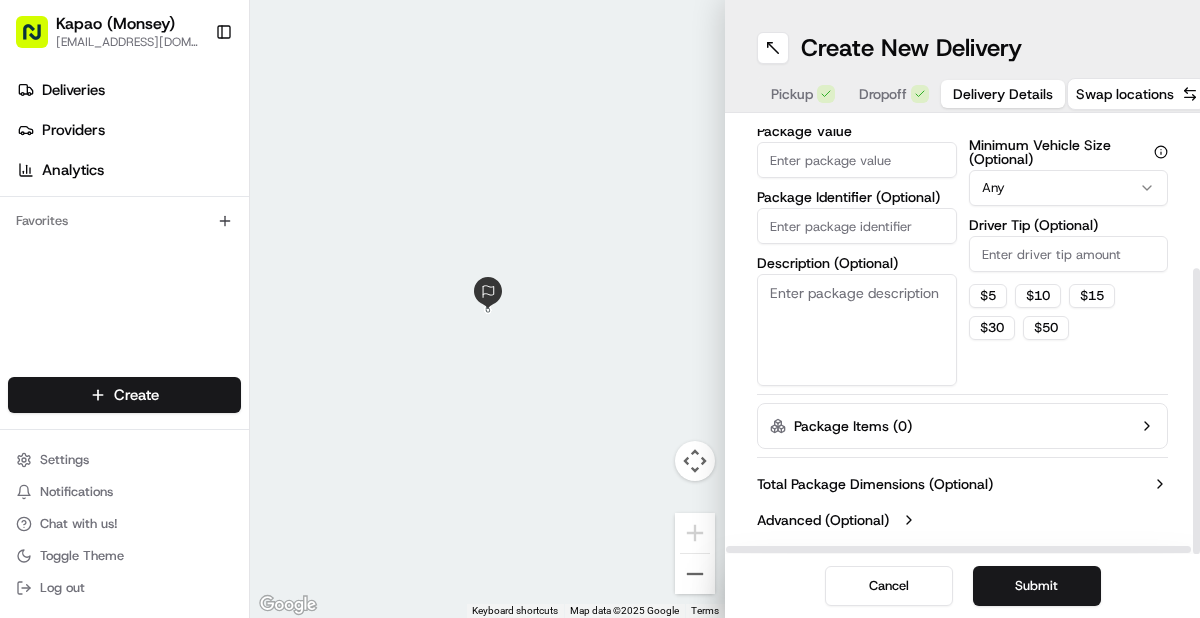 click on "Package Value" at bounding box center [857, 160] 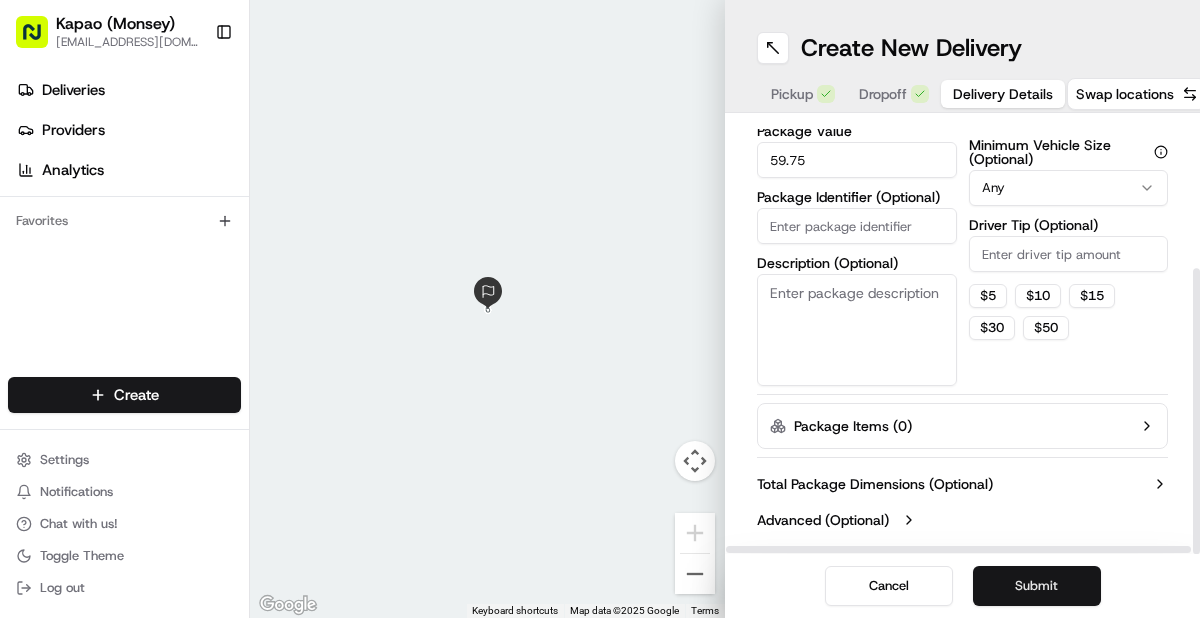 type on "59.75" 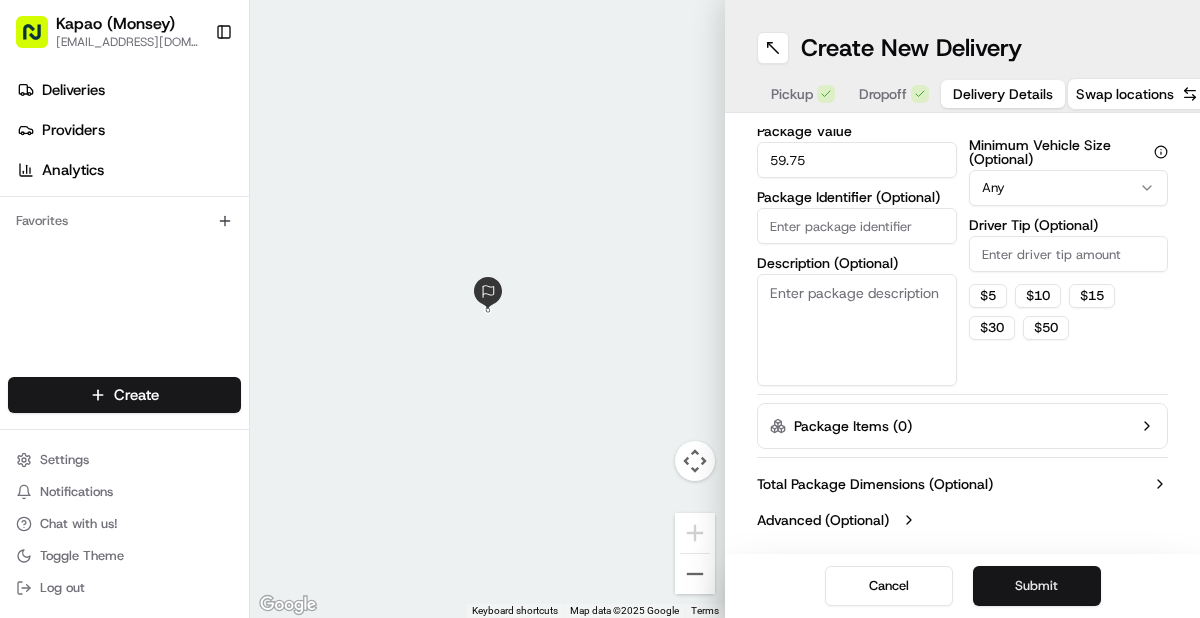 click on "Submit" at bounding box center [1037, 586] 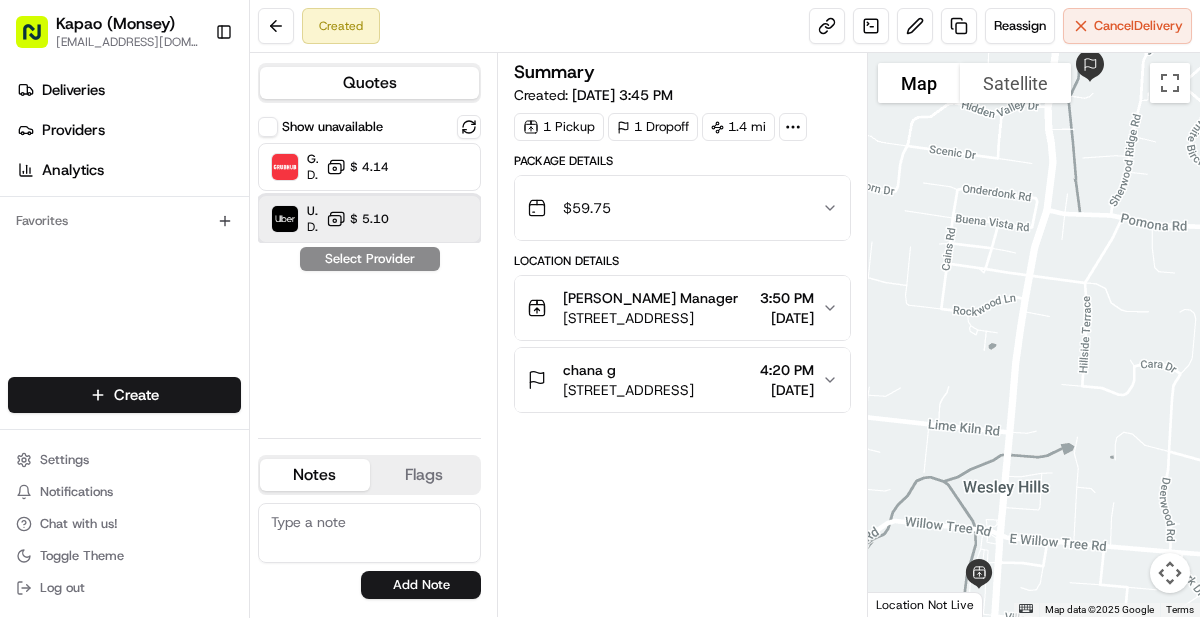 click on "Uber Dropoff ETA   36 minutes $   5.10" at bounding box center [369, 219] 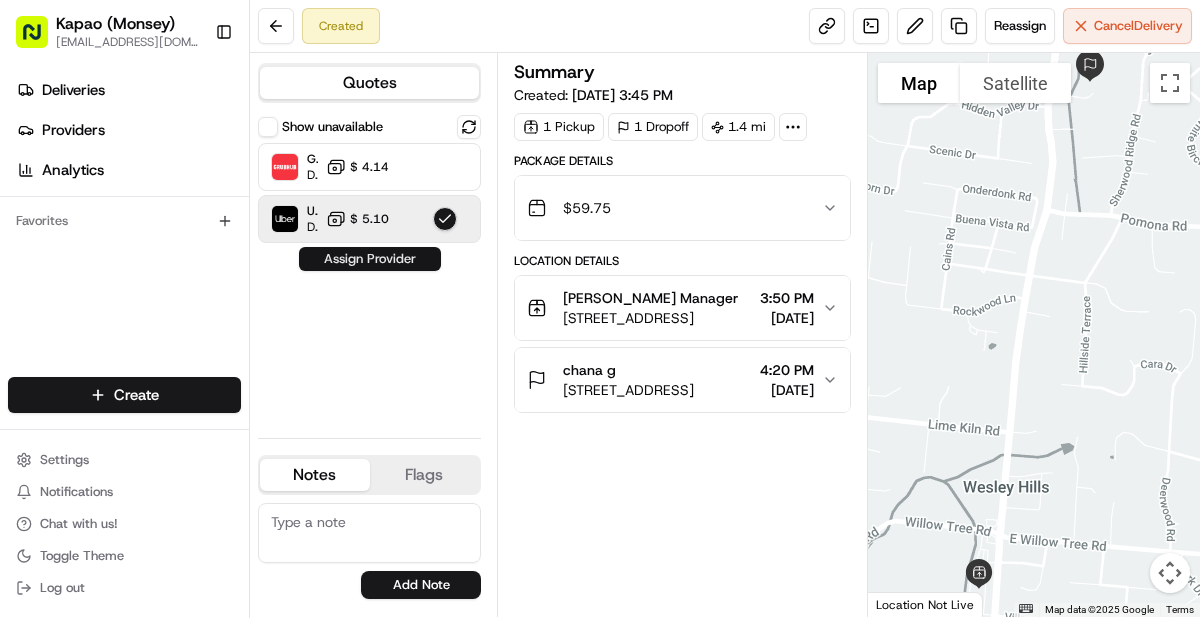 click on "Assign Provider" at bounding box center (370, 259) 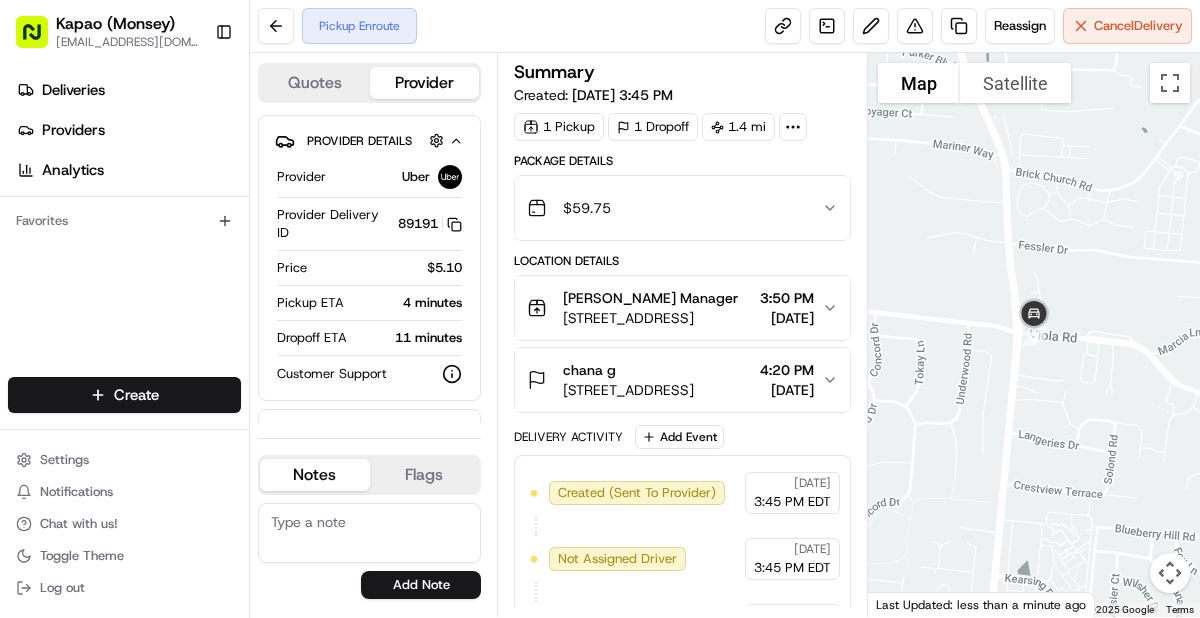 click on "[PERSON_NAME] Manager [STREET_ADDRESS] 3:50 PM [DATE]" at bounding box center [682, 308] 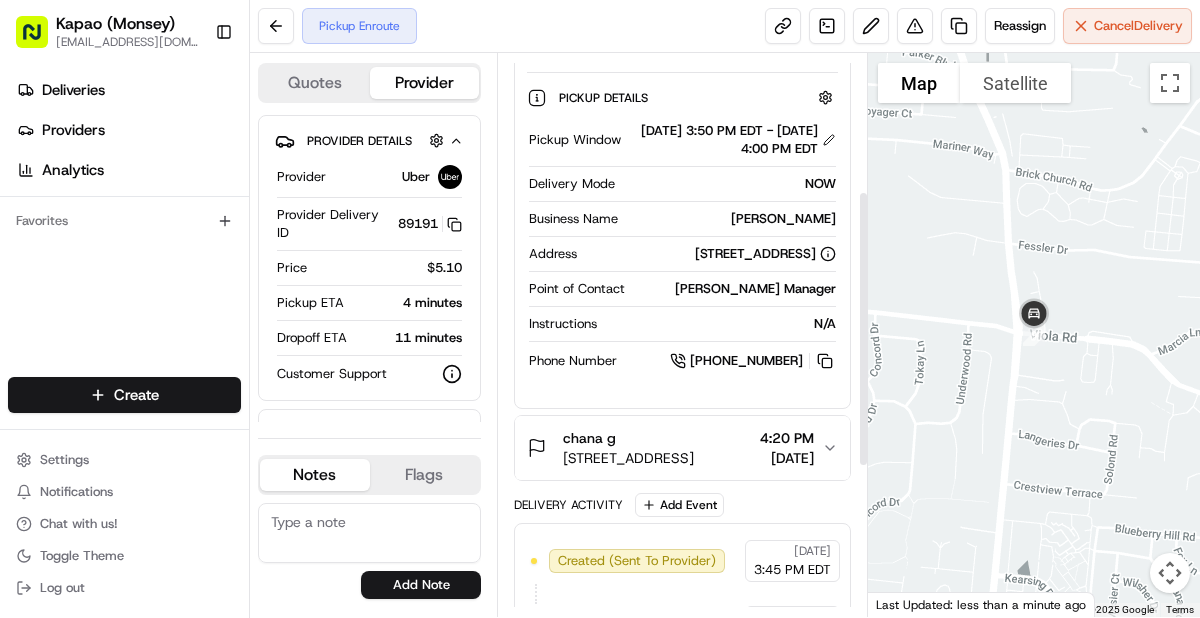 scroll, scrollTop: 295, scrollLeft: 0, axis: vertical 